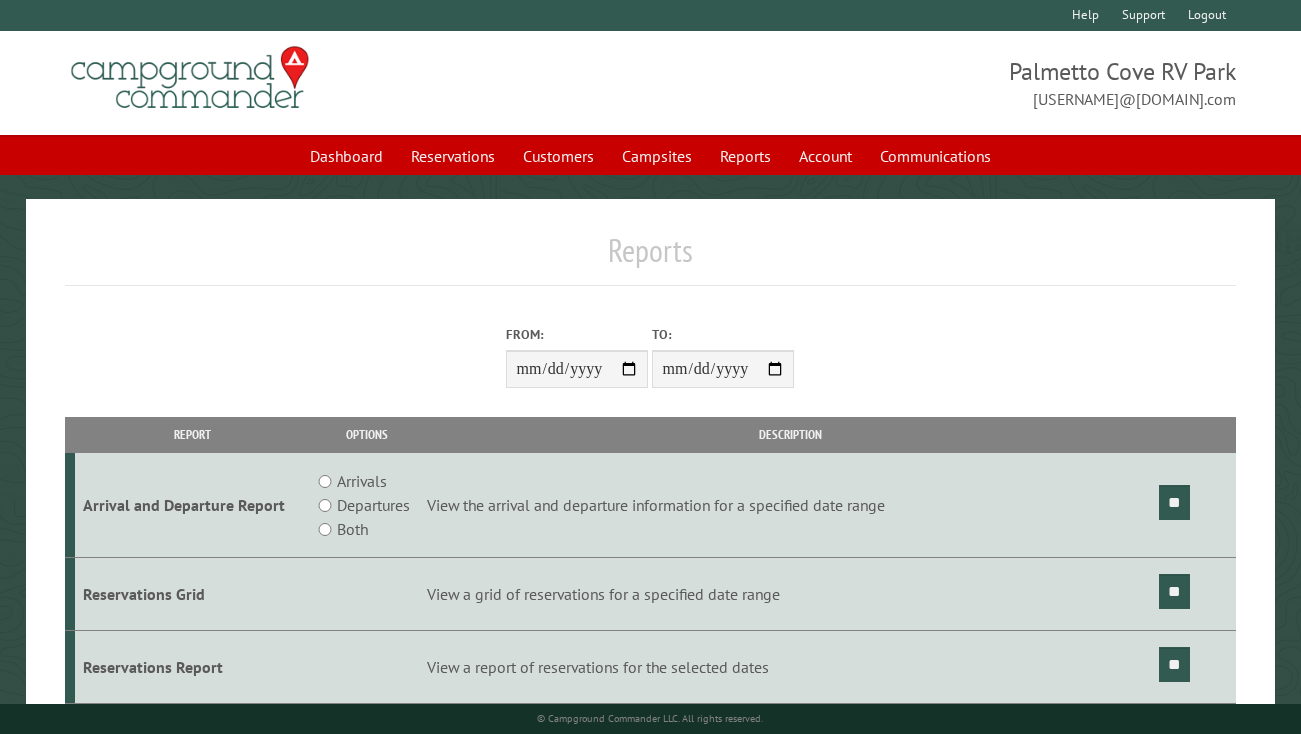 scroll, scrollTop: 0, scrollLeft: 0, axis: both 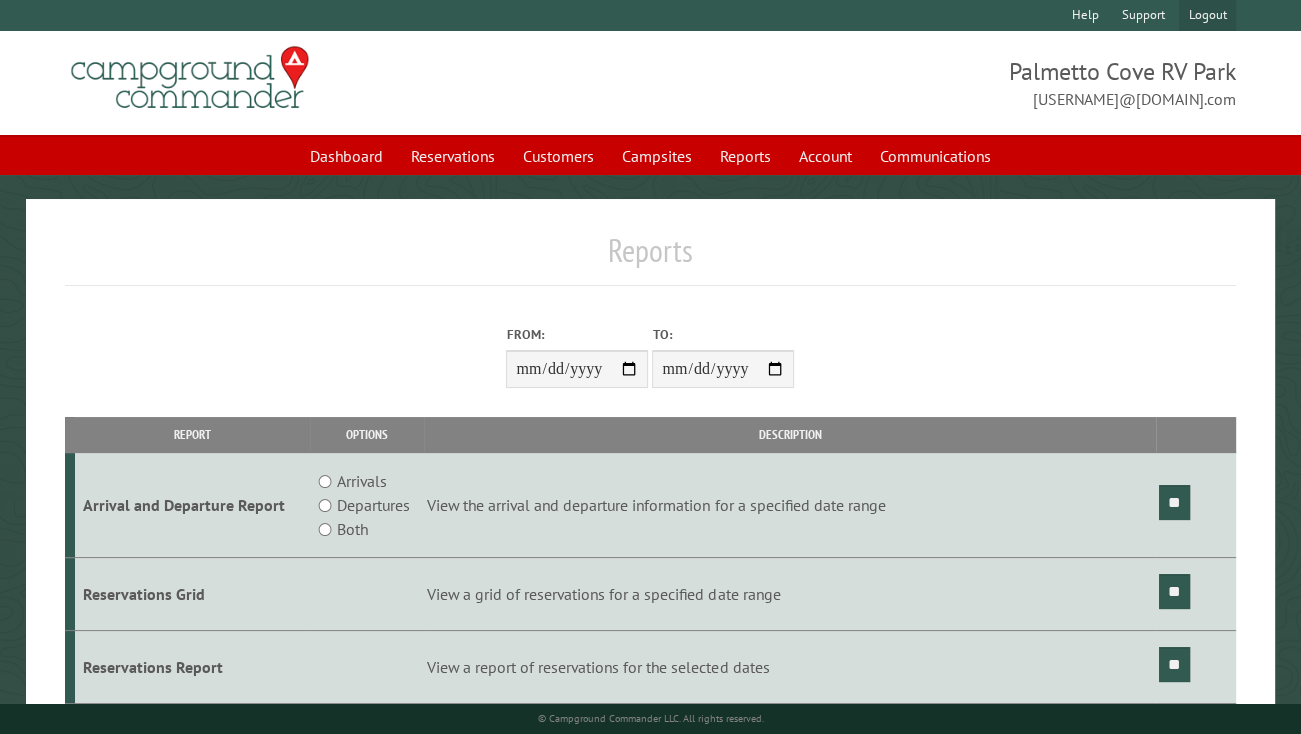 click on "Logout" at bounding box center [1207, 15] 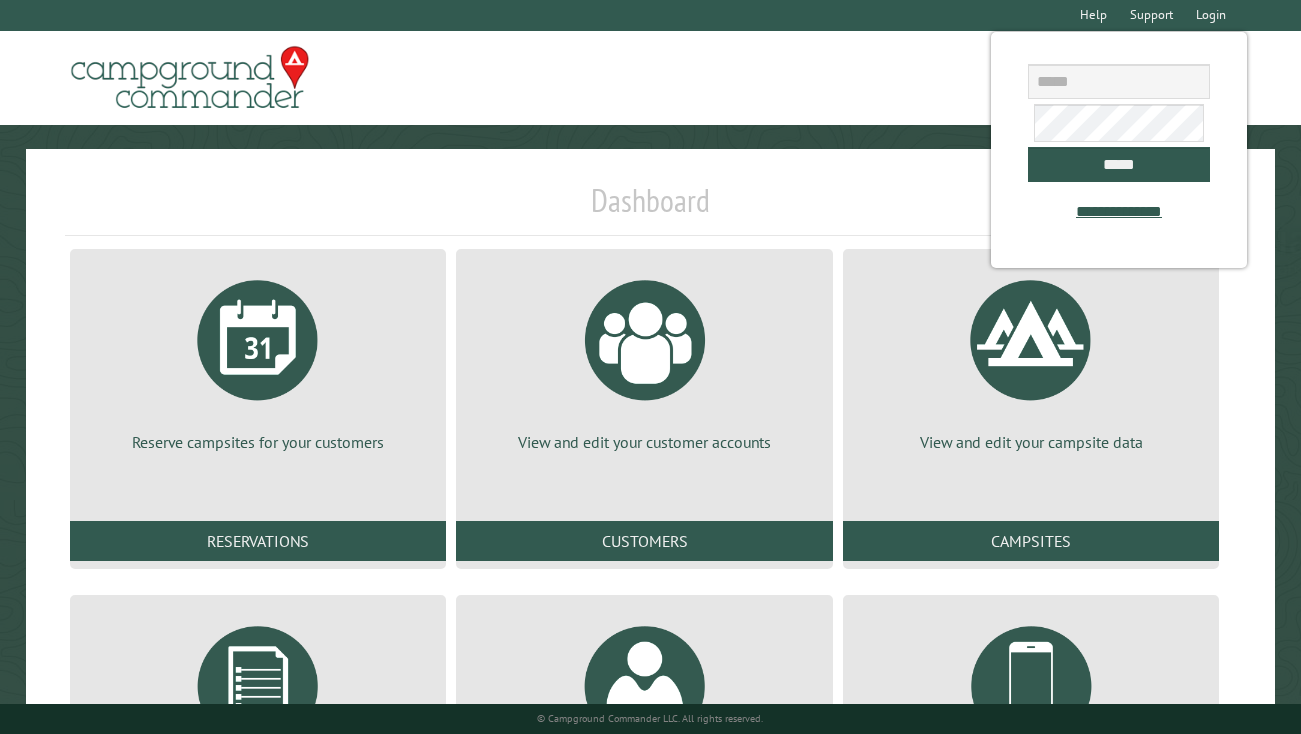 scroll, scrollTop: 0, scrollLeft: 0, axis: both 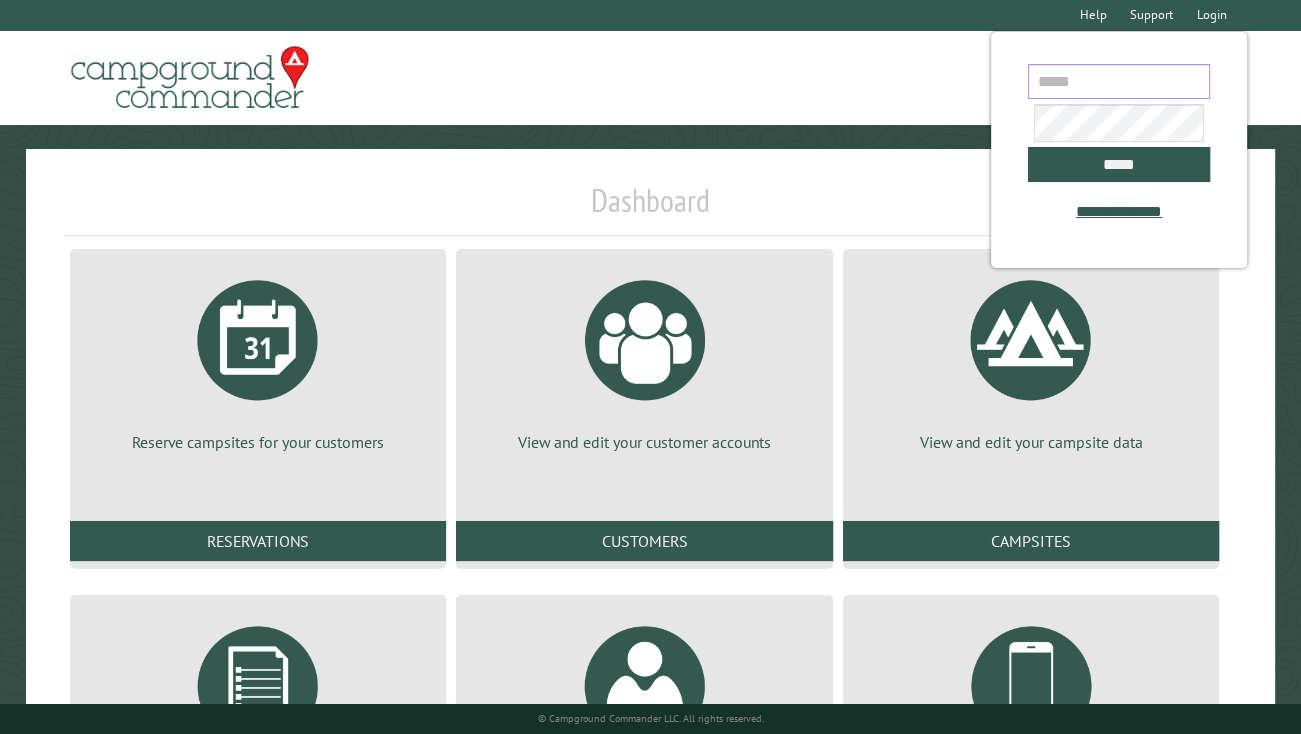 click at bounding box center [1118, 81] 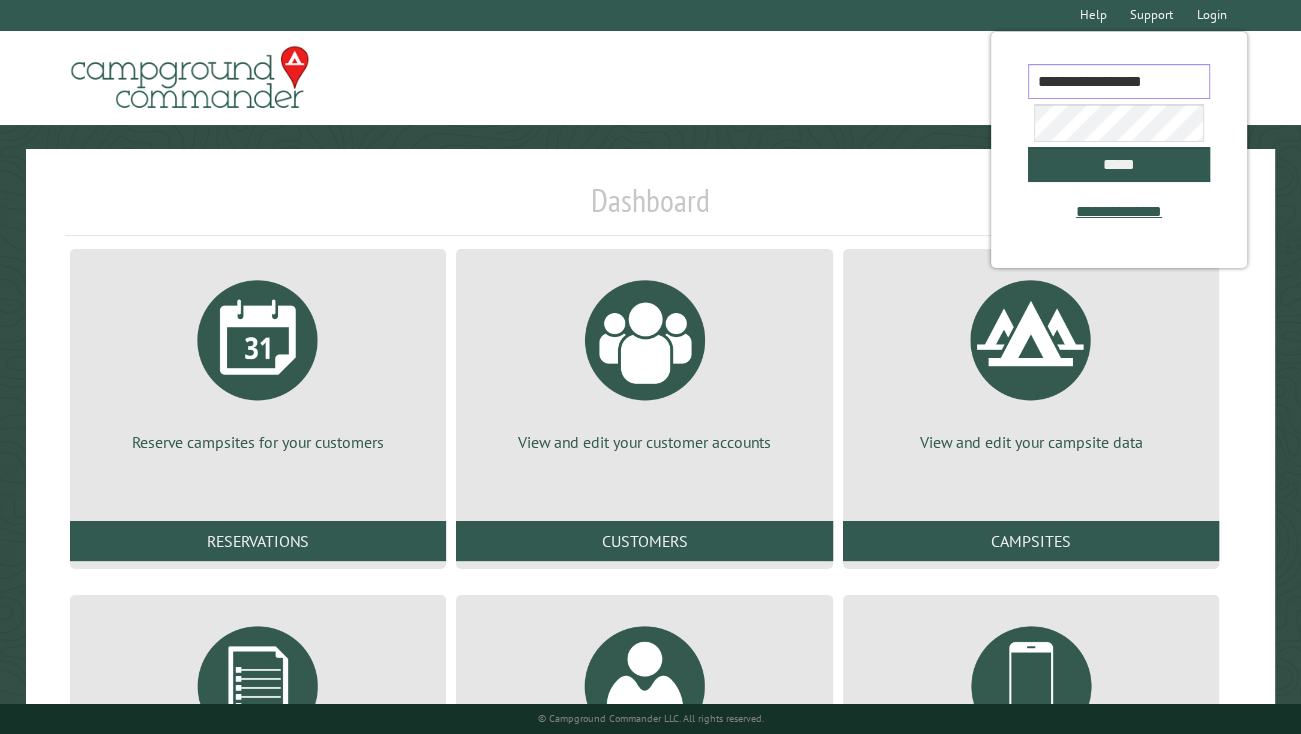 type on "**********" 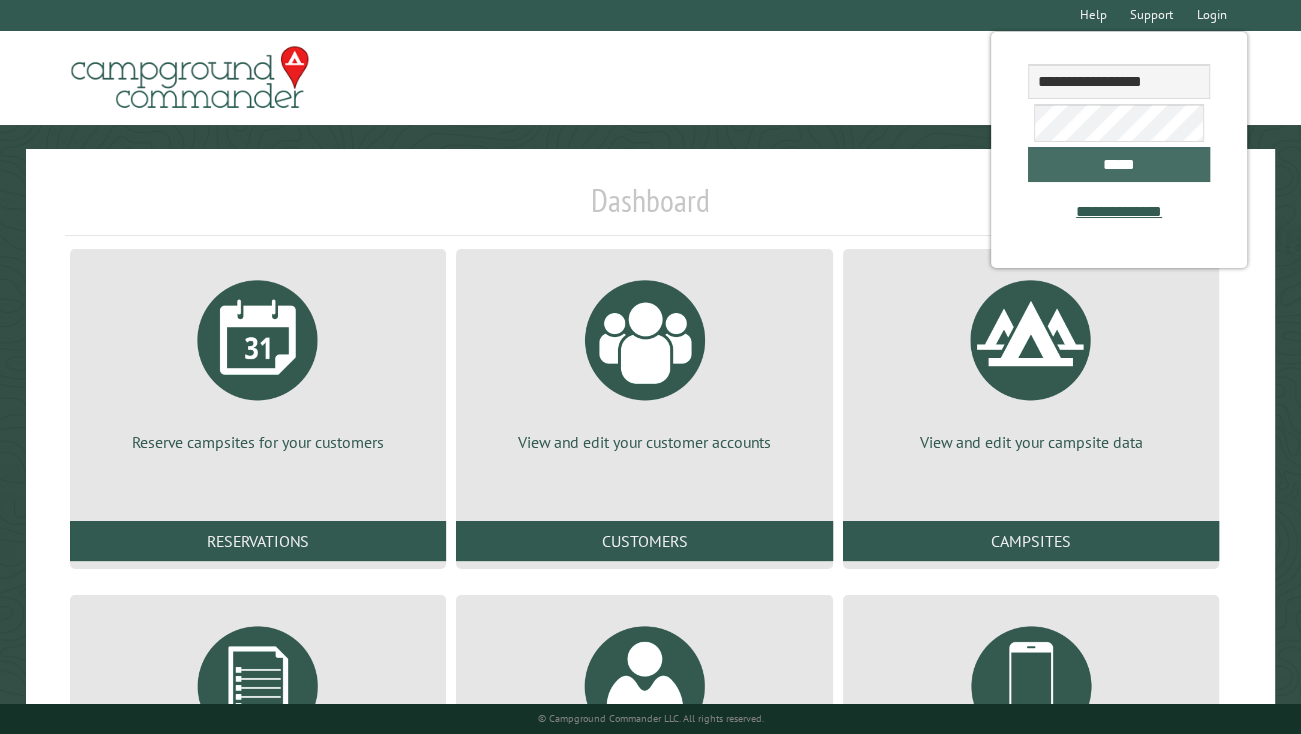 click on "*****" at bounding box center (1118, 164) 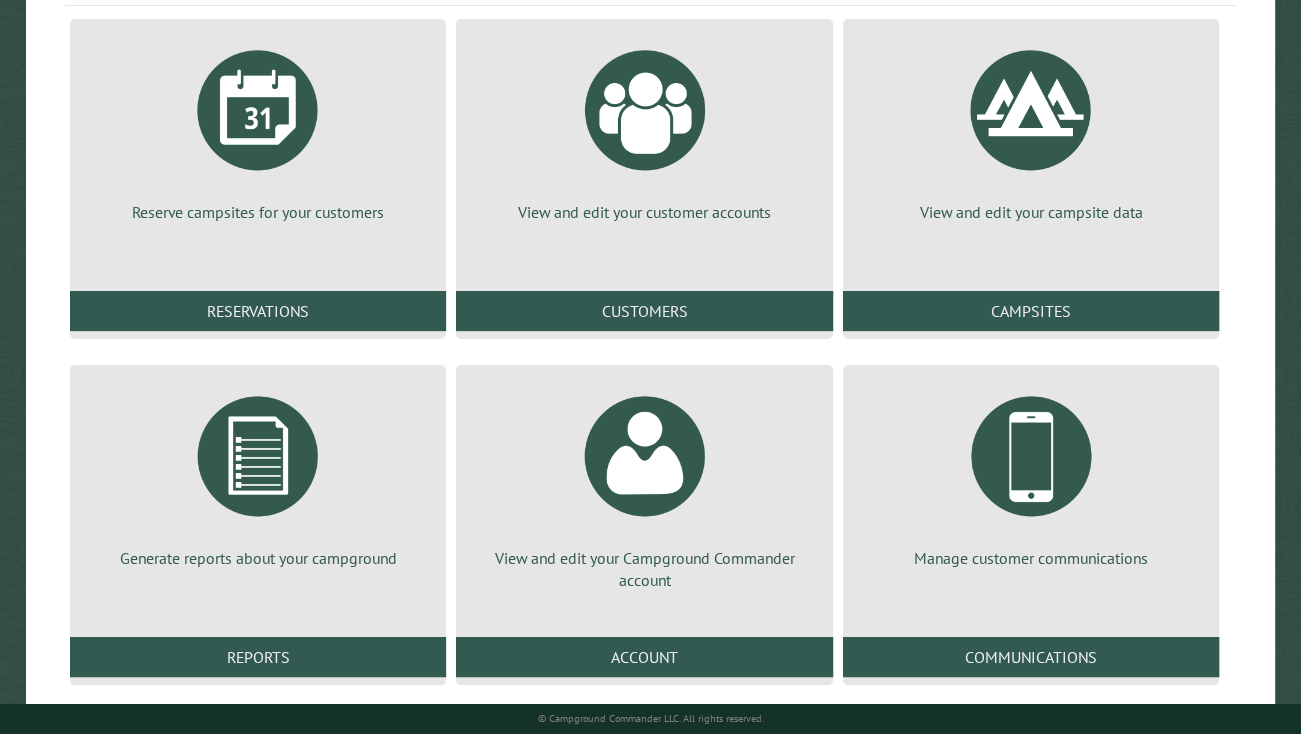 scroll, scrollTop: 267, scrollLeft: 0, axis: vertical 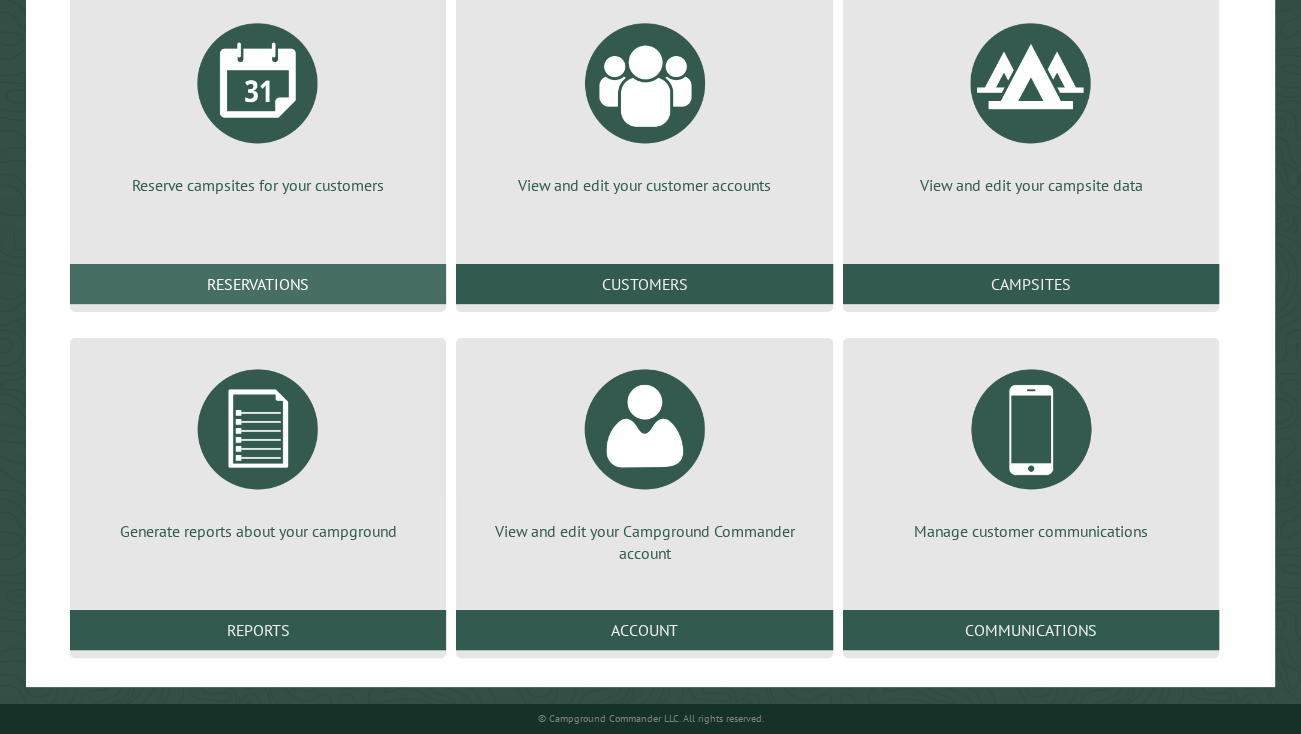 click on "Reservations" at bounding box center [258, 284] 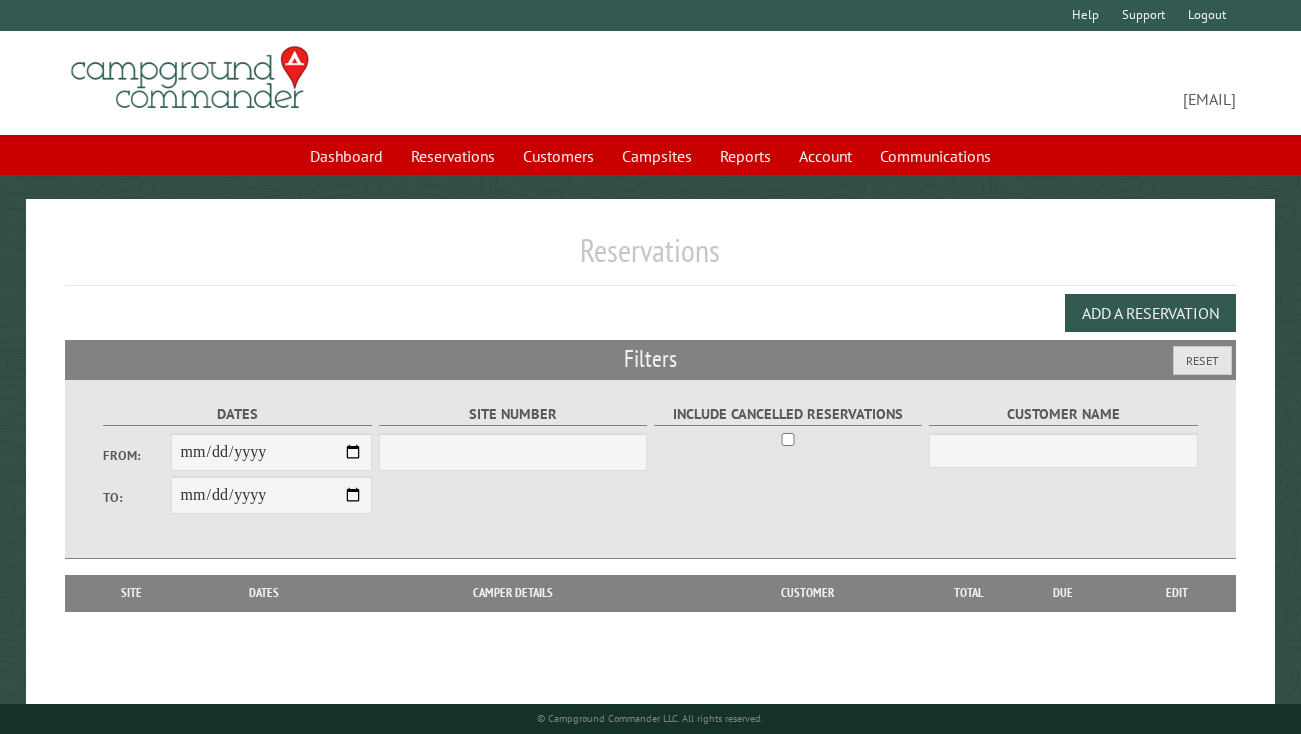 scroll, scrollTop: 0, scrollLeft: 0, axis: both 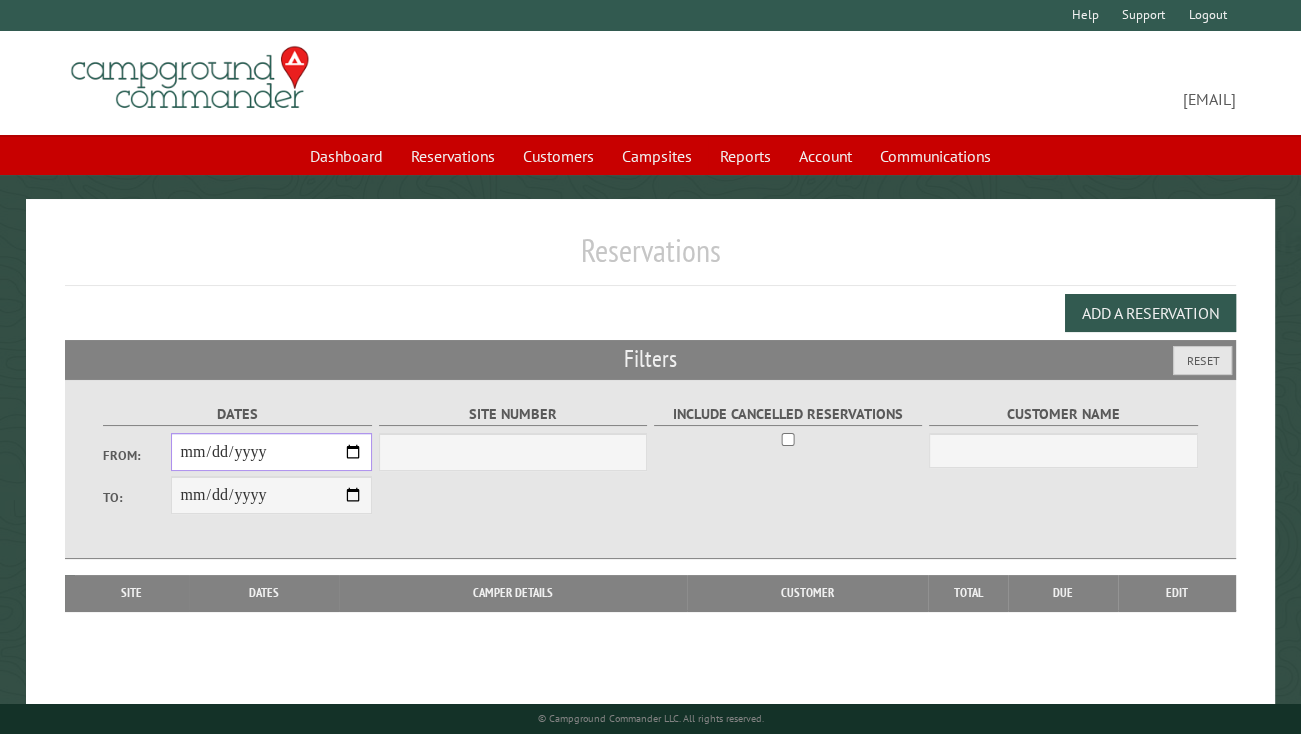 click on "From:" at bounding box center (272, 452) 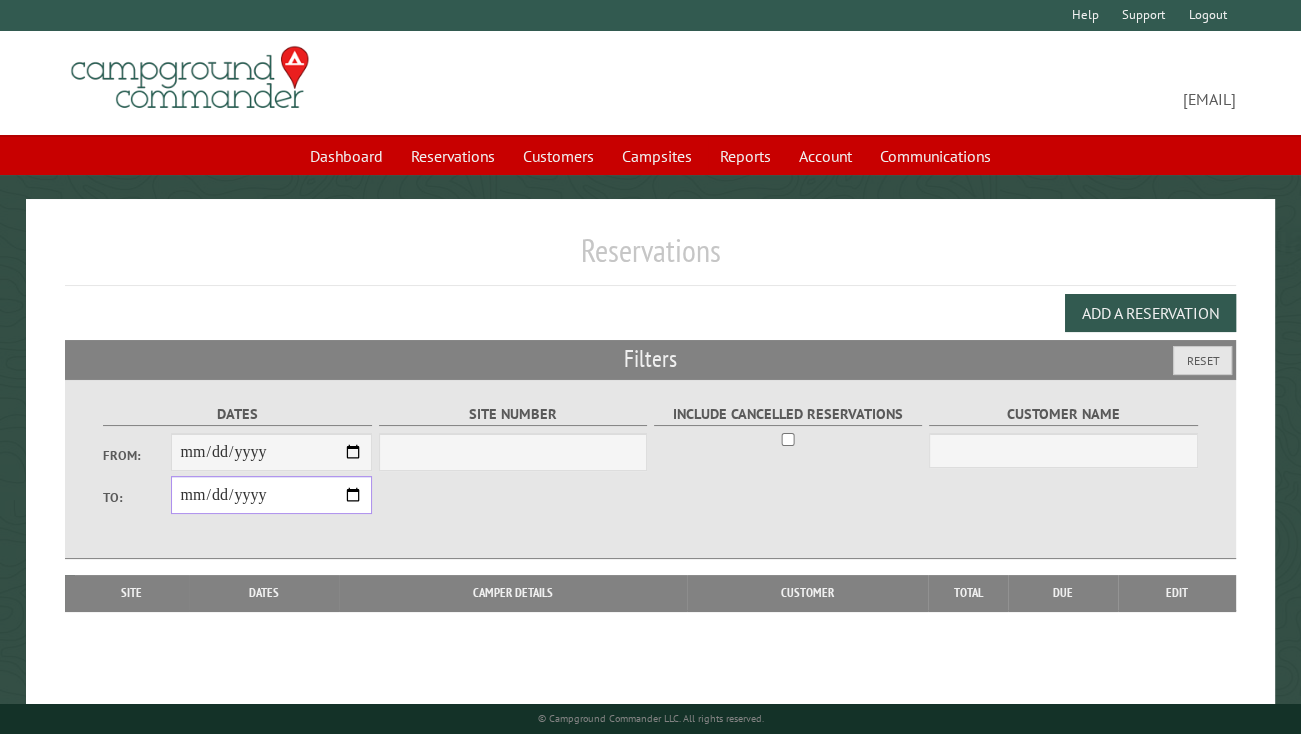 click on "**********" at bounding box center [272, 495] 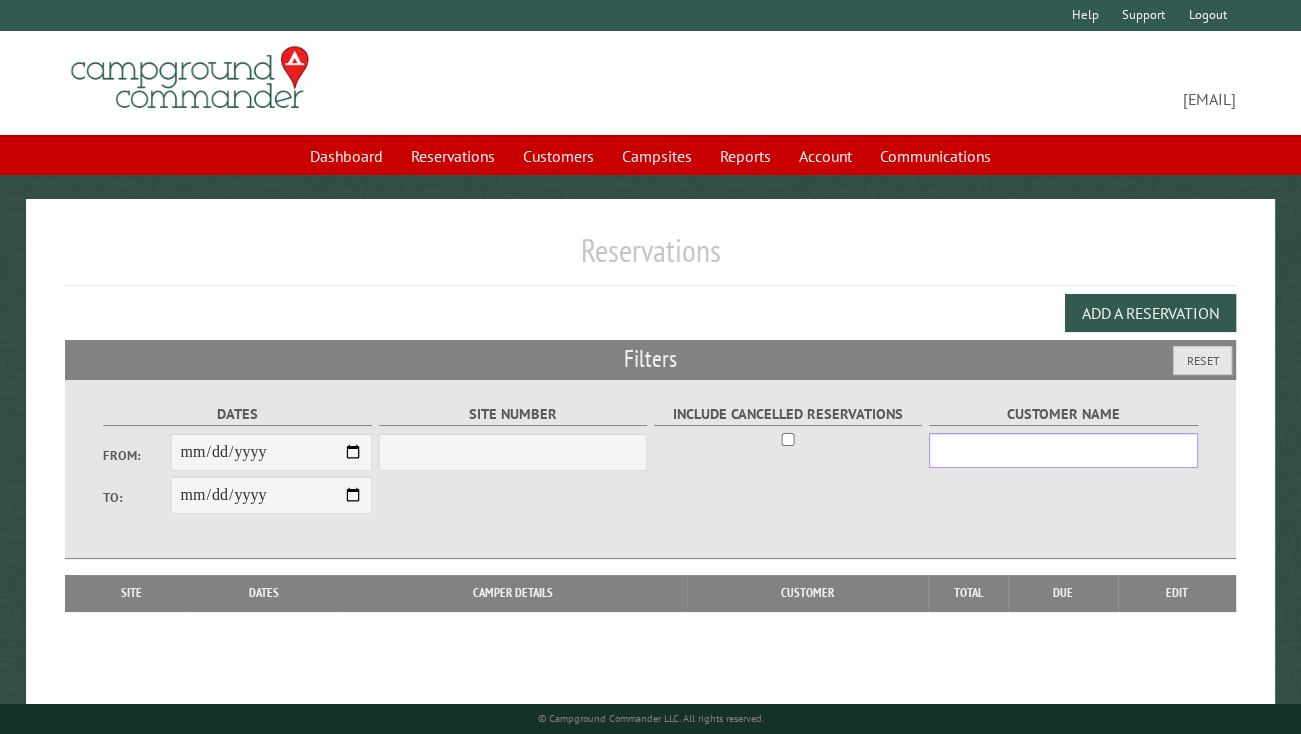 click on "Customer Name" at bounding box center [1063, 450] 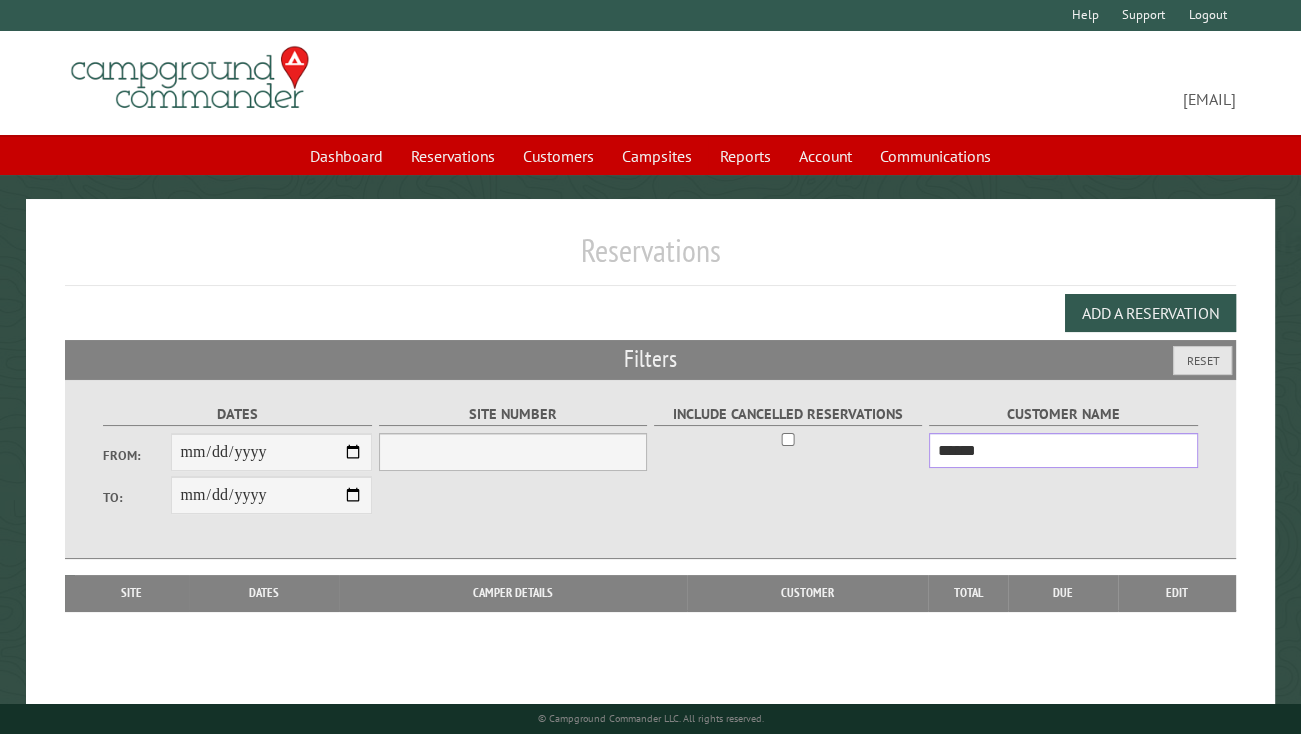 type on "******" 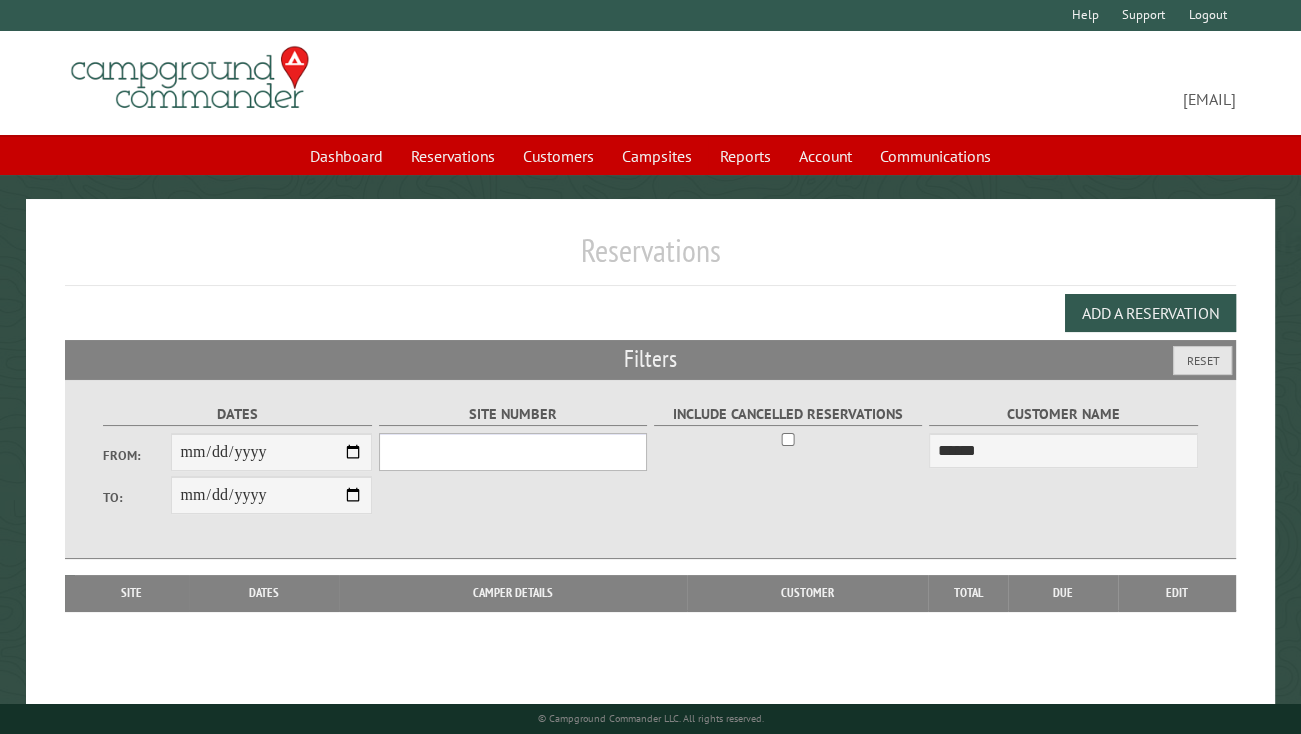 click on "Site Number" at bounding box center [513, 452] 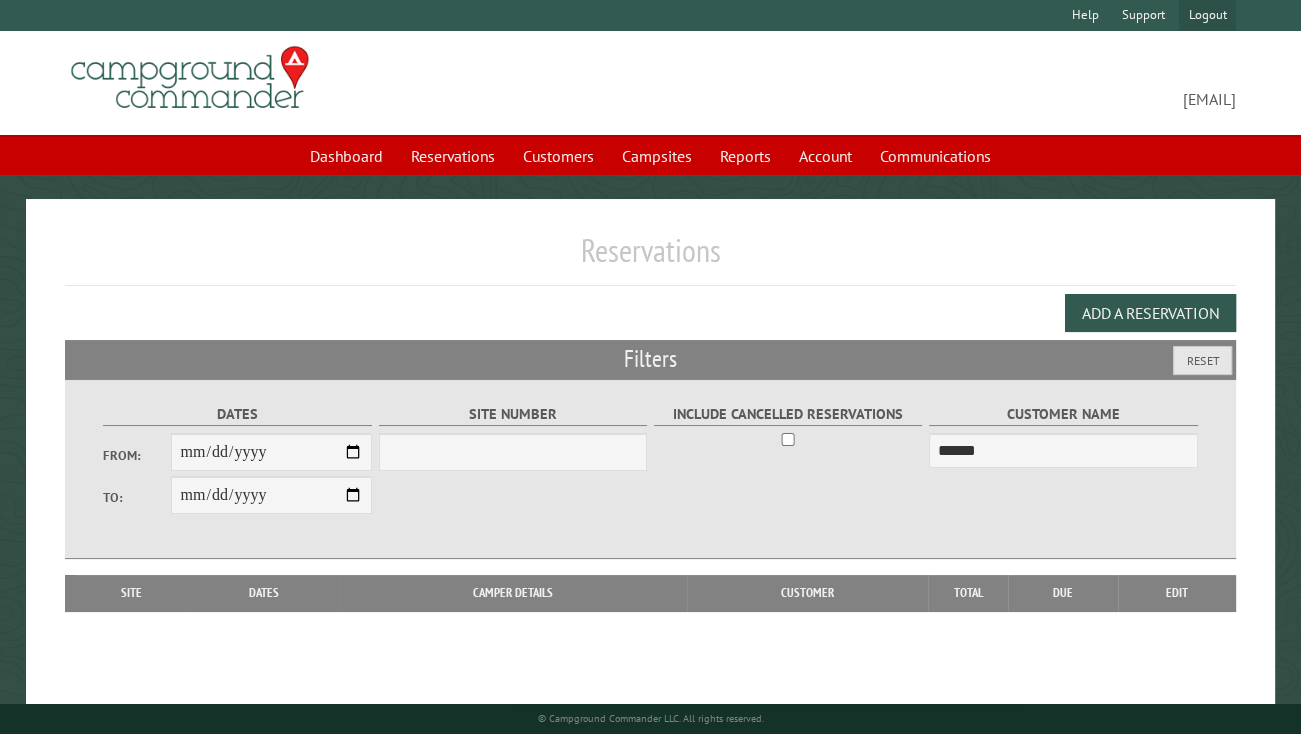 click on "Logout" at bounding box center [1207, 15] 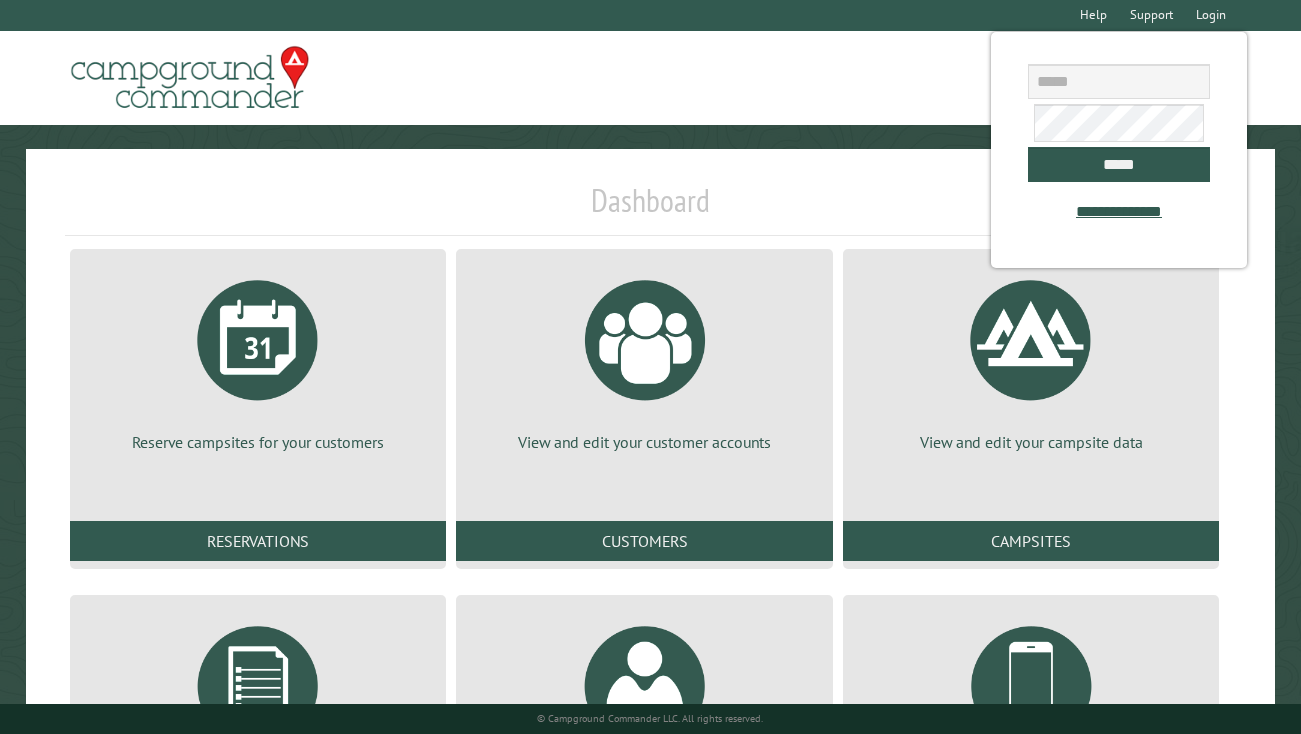 scroll, scrollTop: 0, scrollLeft: 0, axis: both 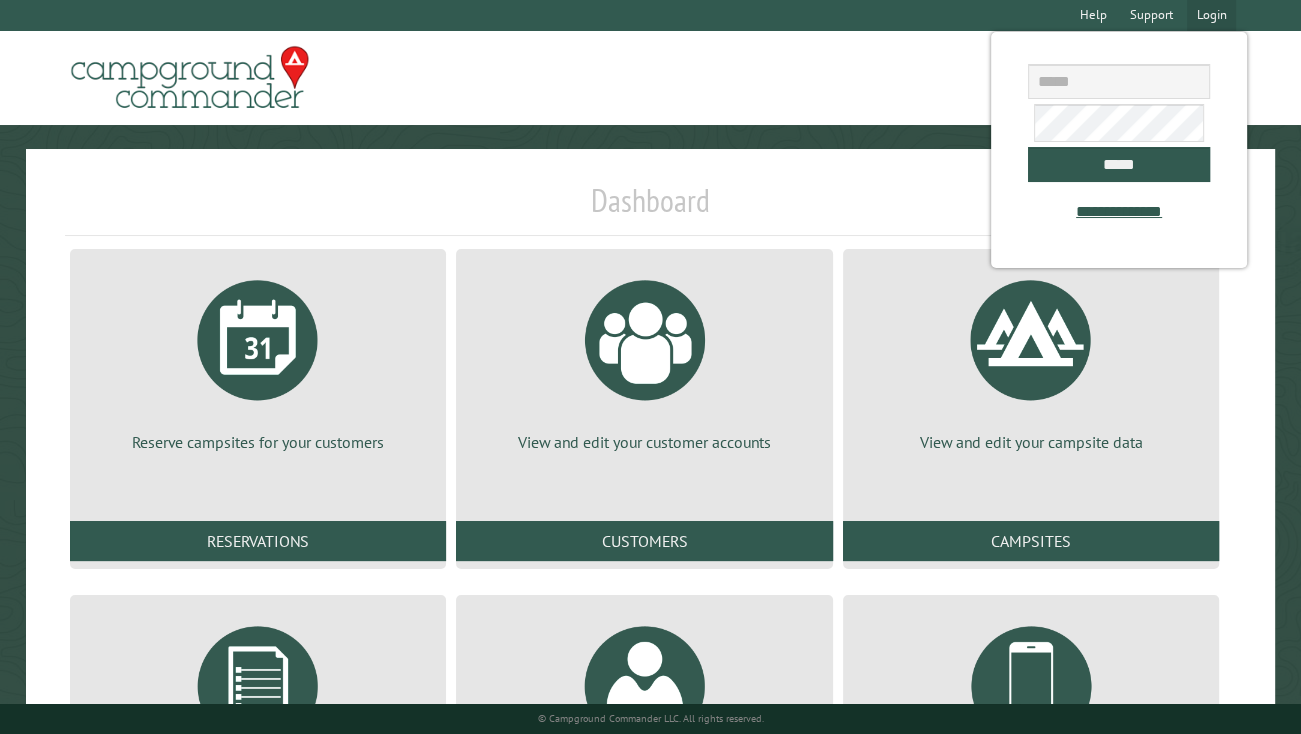 drag, startPoint x: 0, startPoint y: 0, endPoint x: 1208, endPoint y: 15, distance: 1208.0931 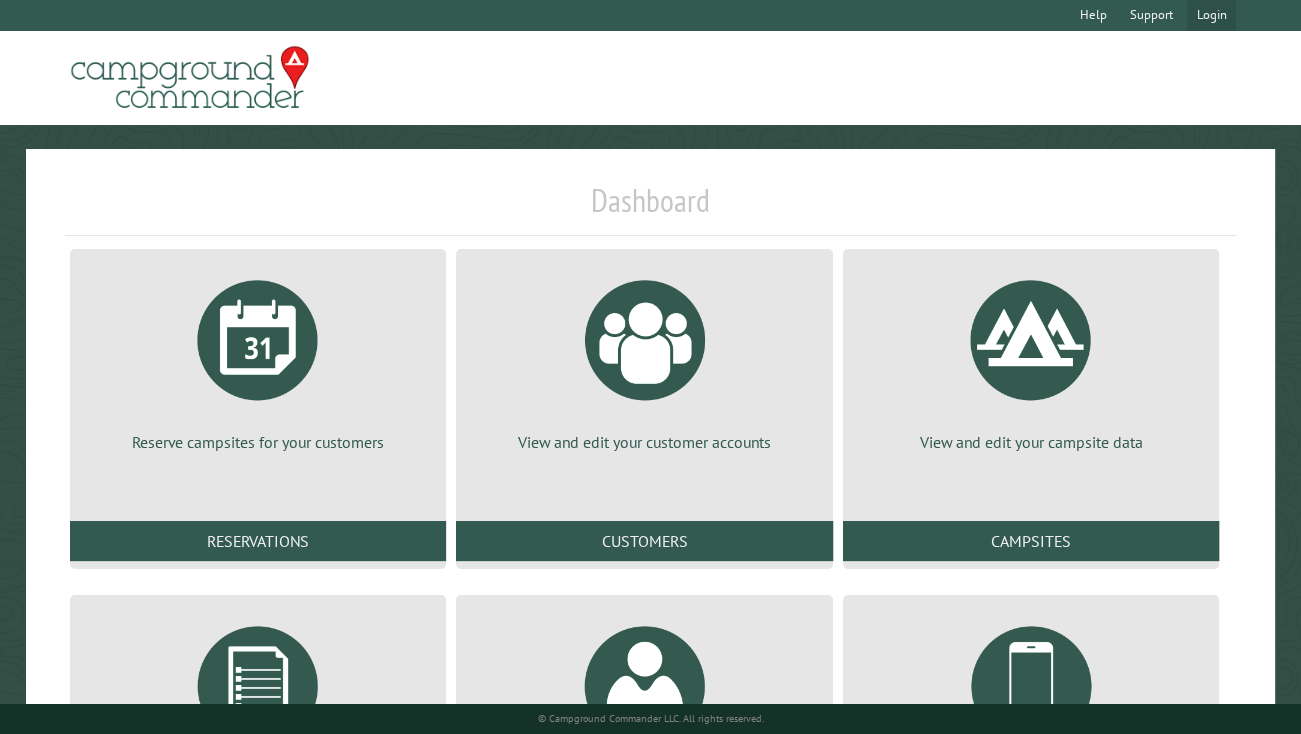 click on "Login" at bounding box center [1211, 15] 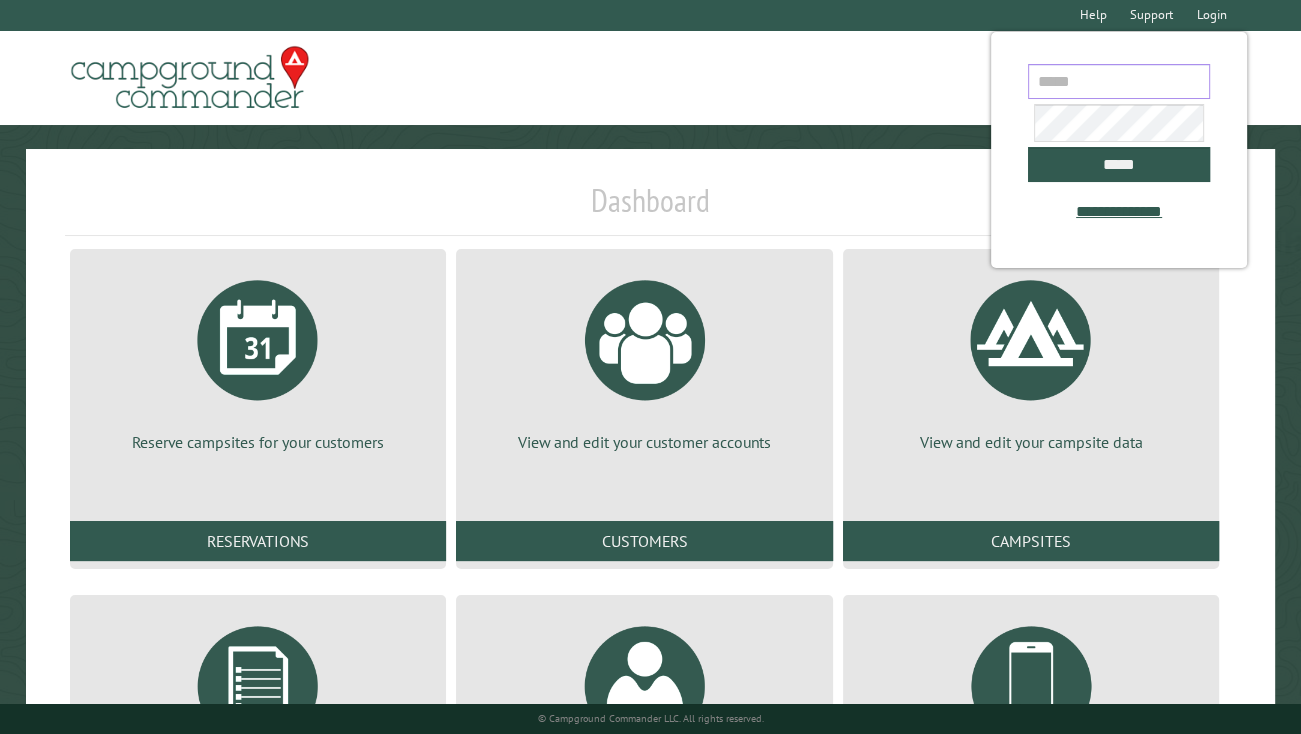 click at bounding box center [1118, 81] 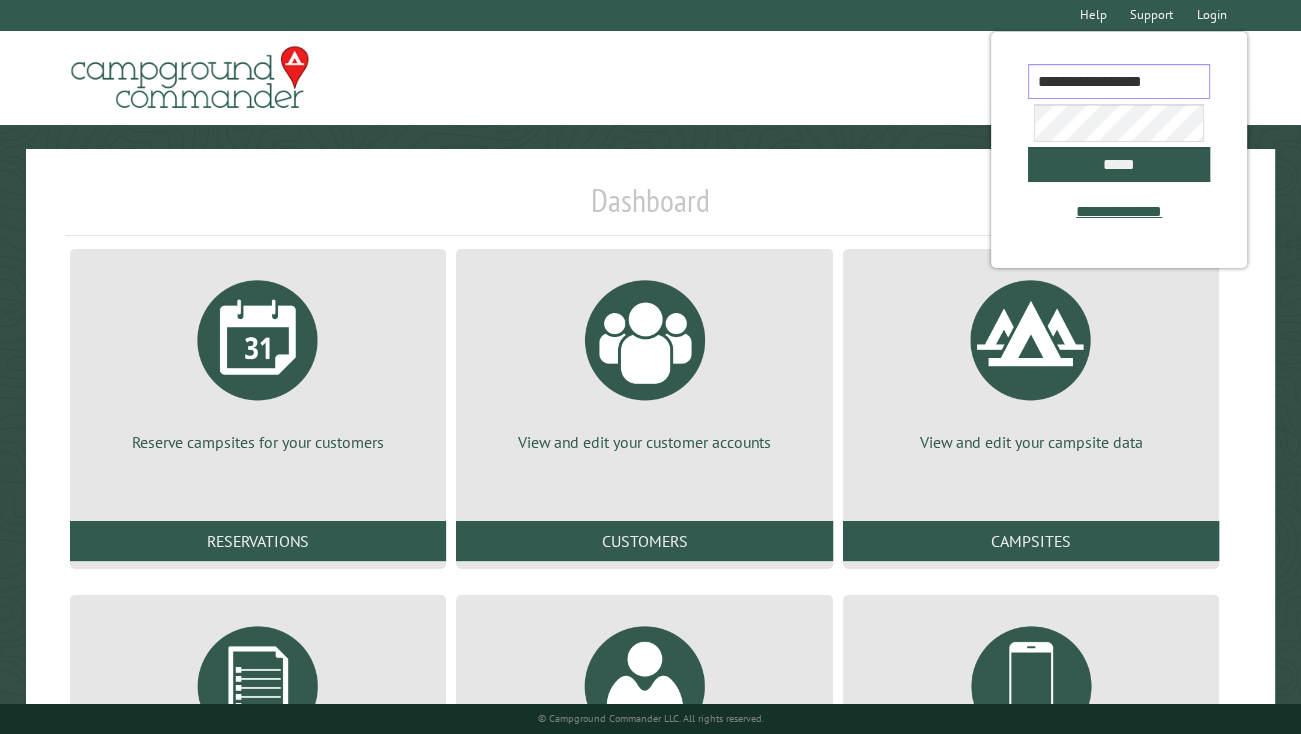 type on "**********" 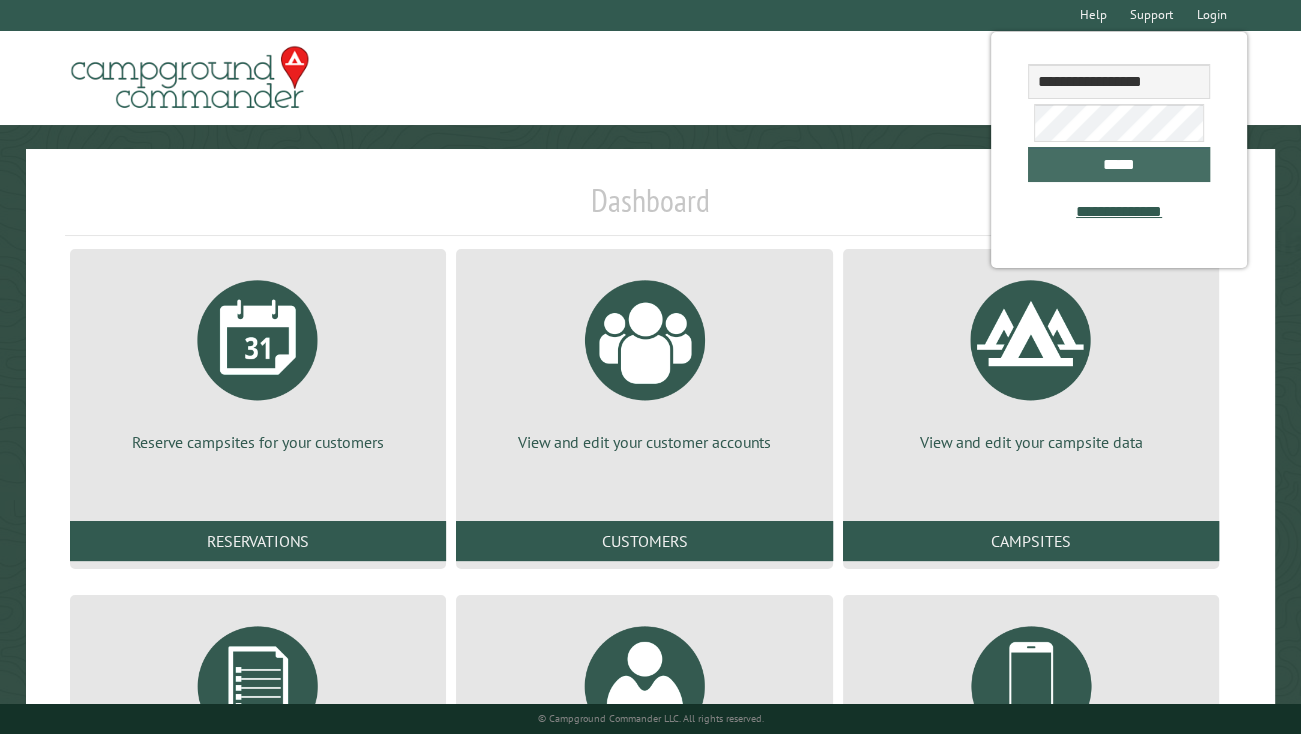click on "*****" at bounding box center (1118, 164) 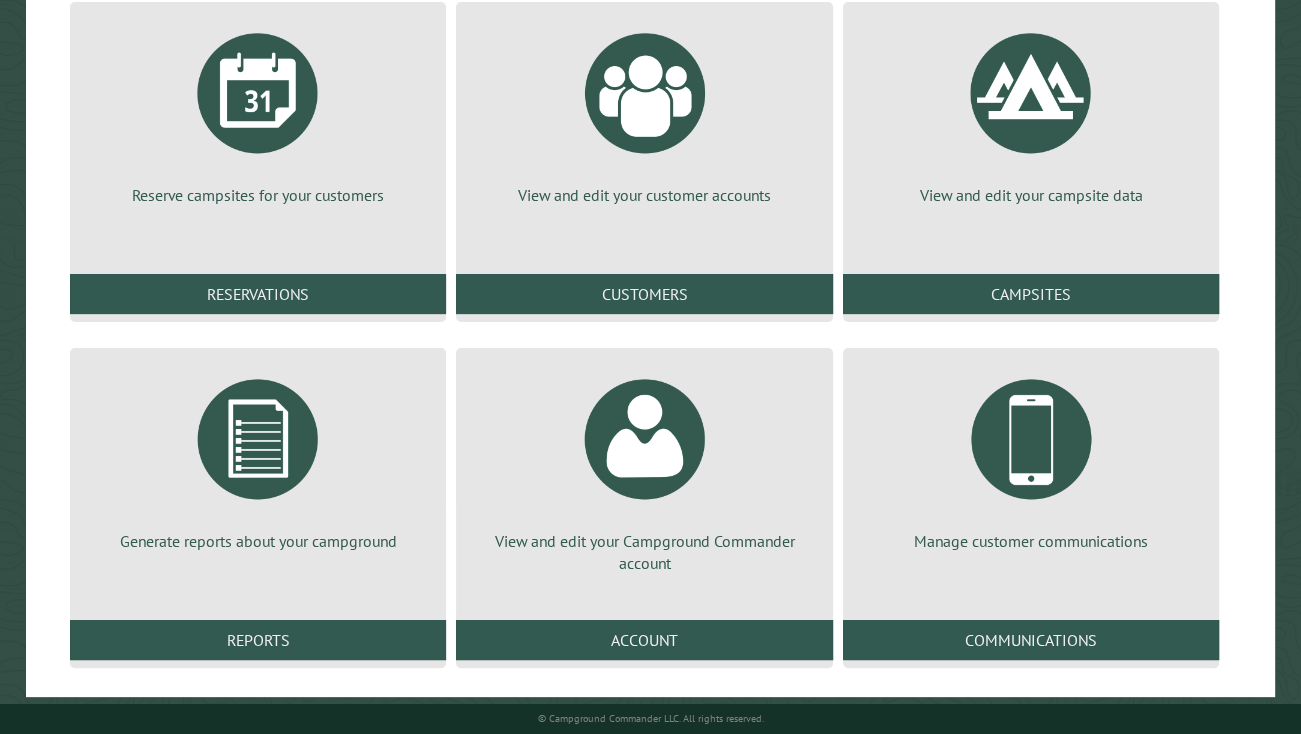 scroll, scrollTop: 267, scrollLeft: 0, axis: vertical 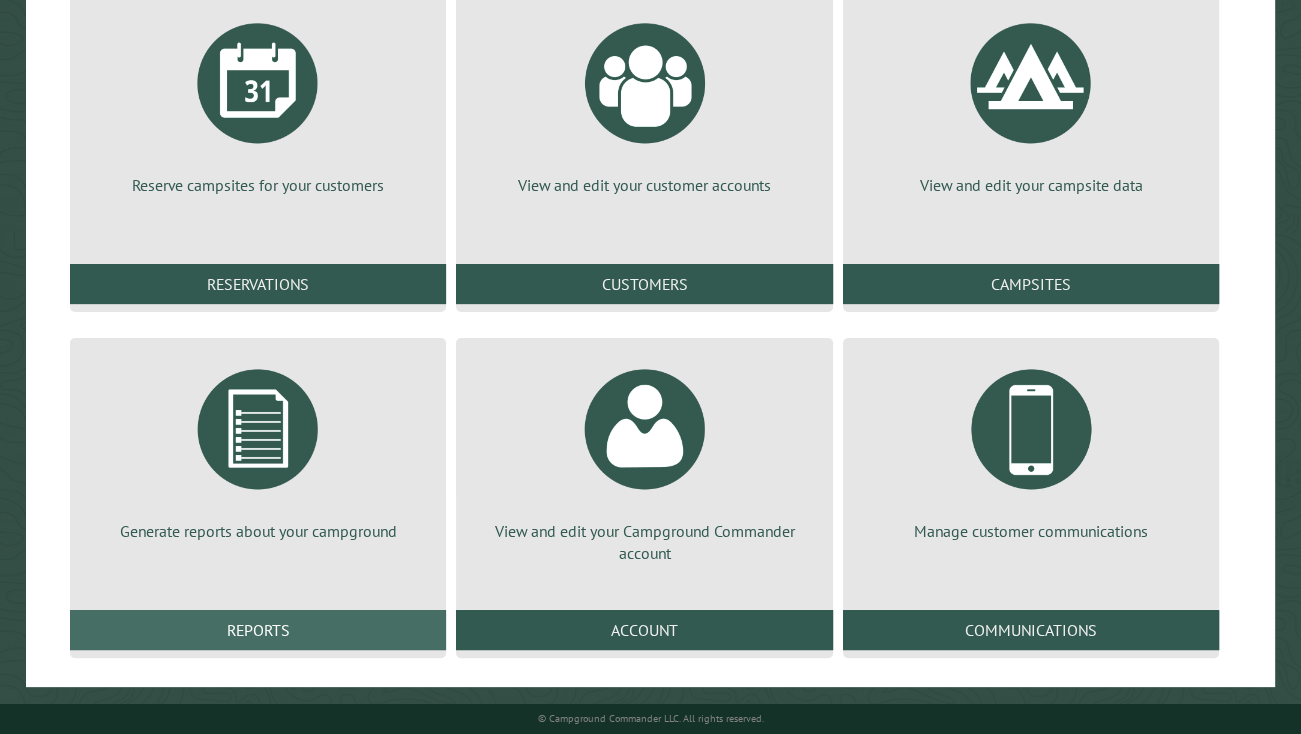 click on "Reports" at bounding box center [258, 630] 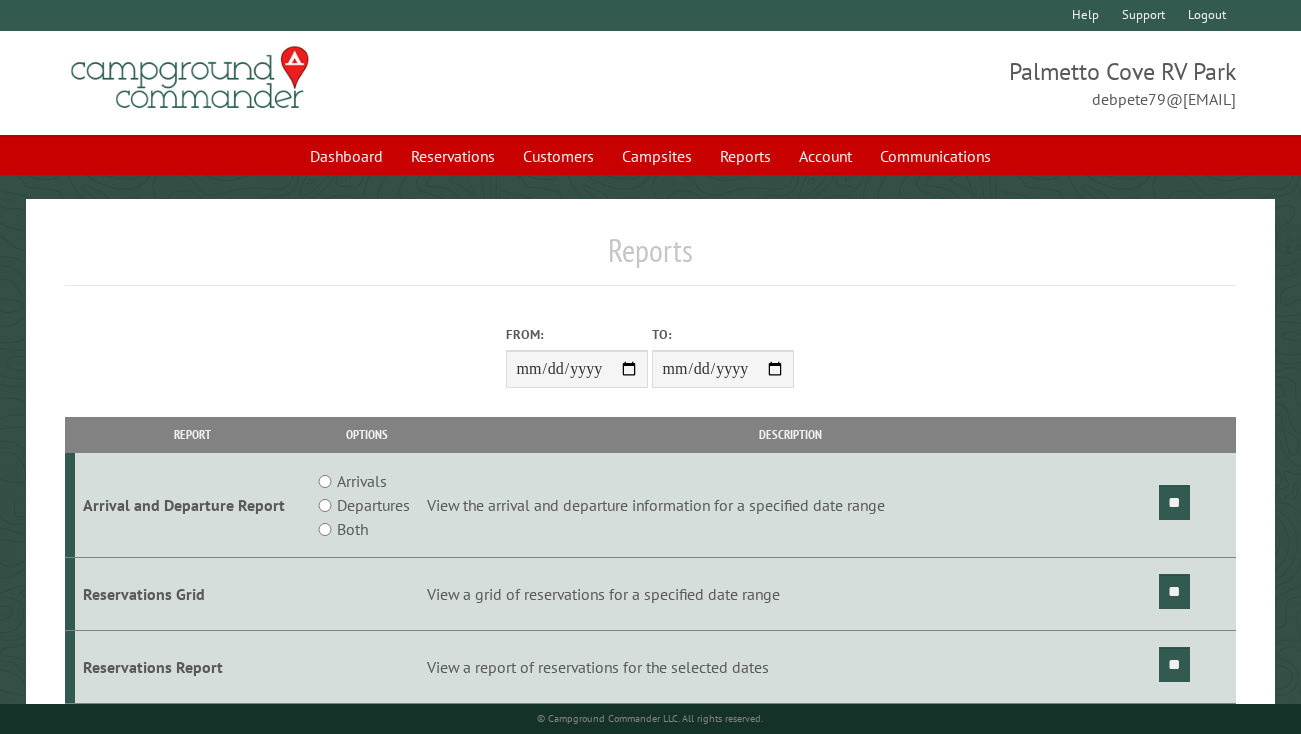 scroll, scrollTop: 0, scrollLeft: 0, axis: both 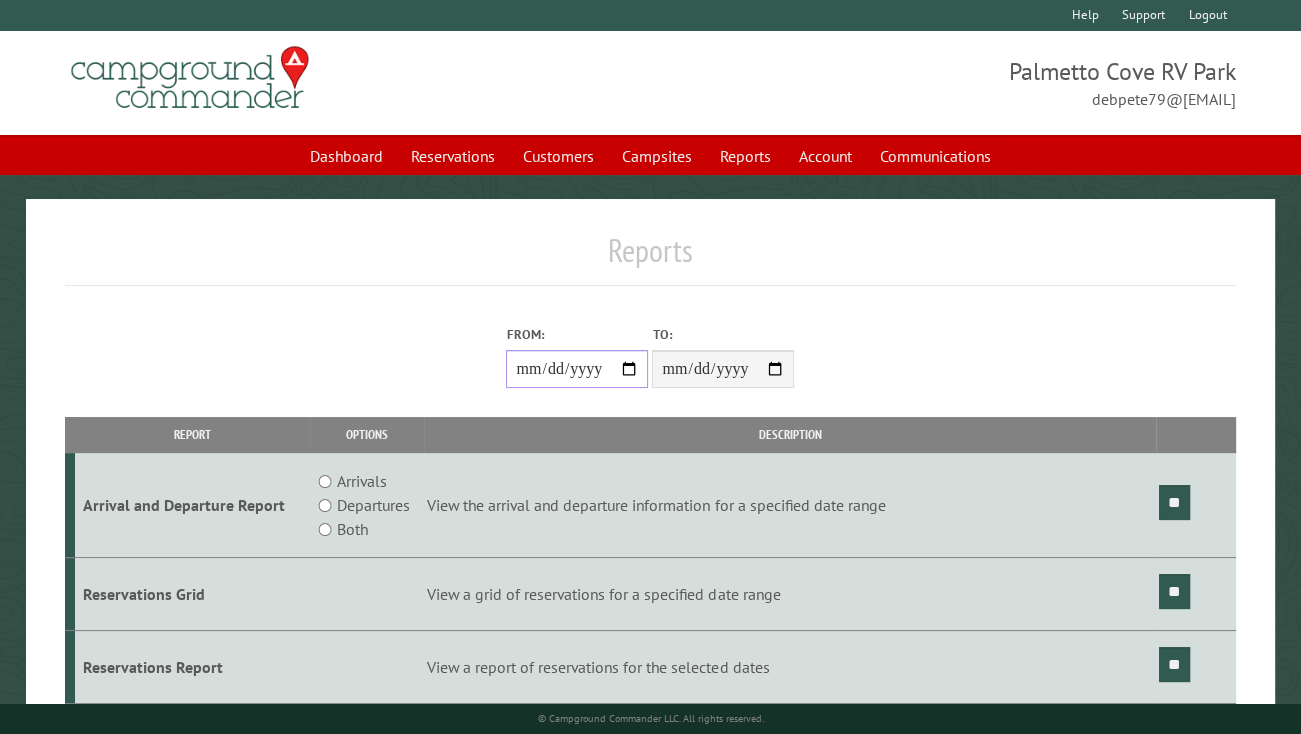 click on "From:" at bounding box center [577, 369] 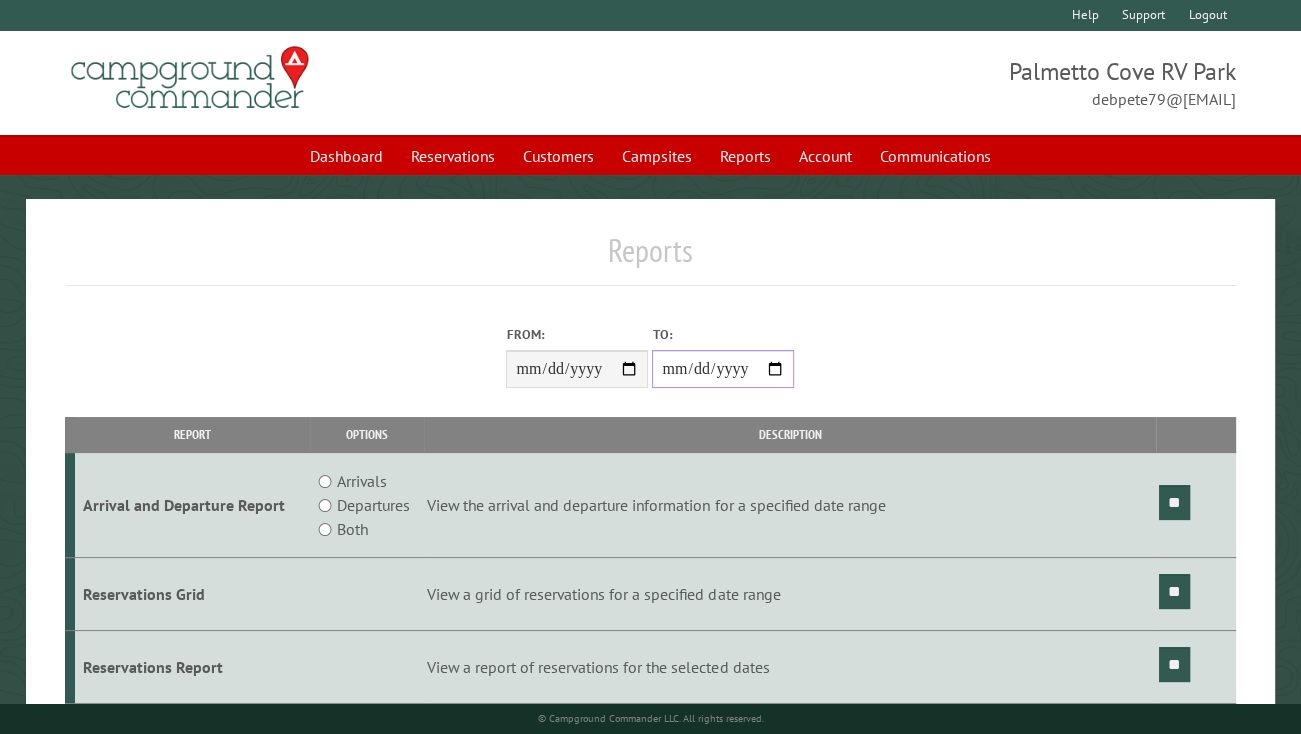 click on "**********" at bounding box center [723, 369] 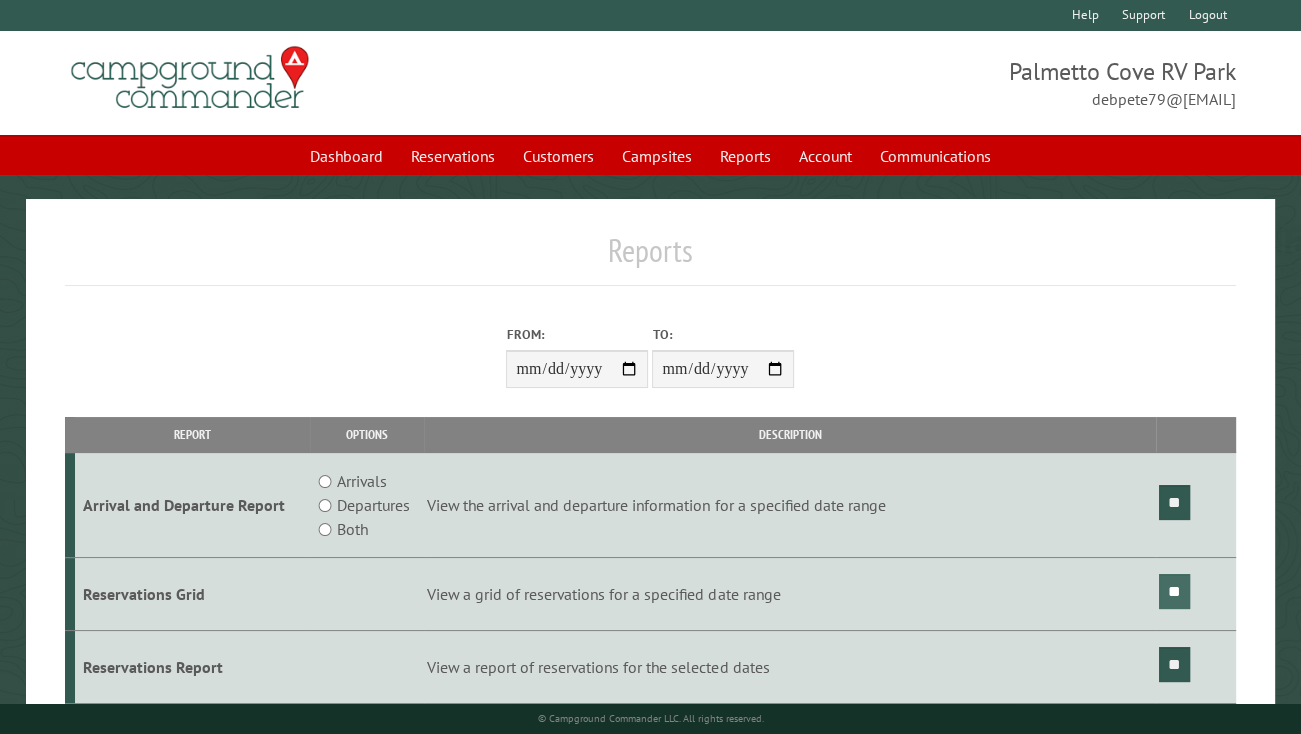 click on "**" at bounding box center (1174, 591) 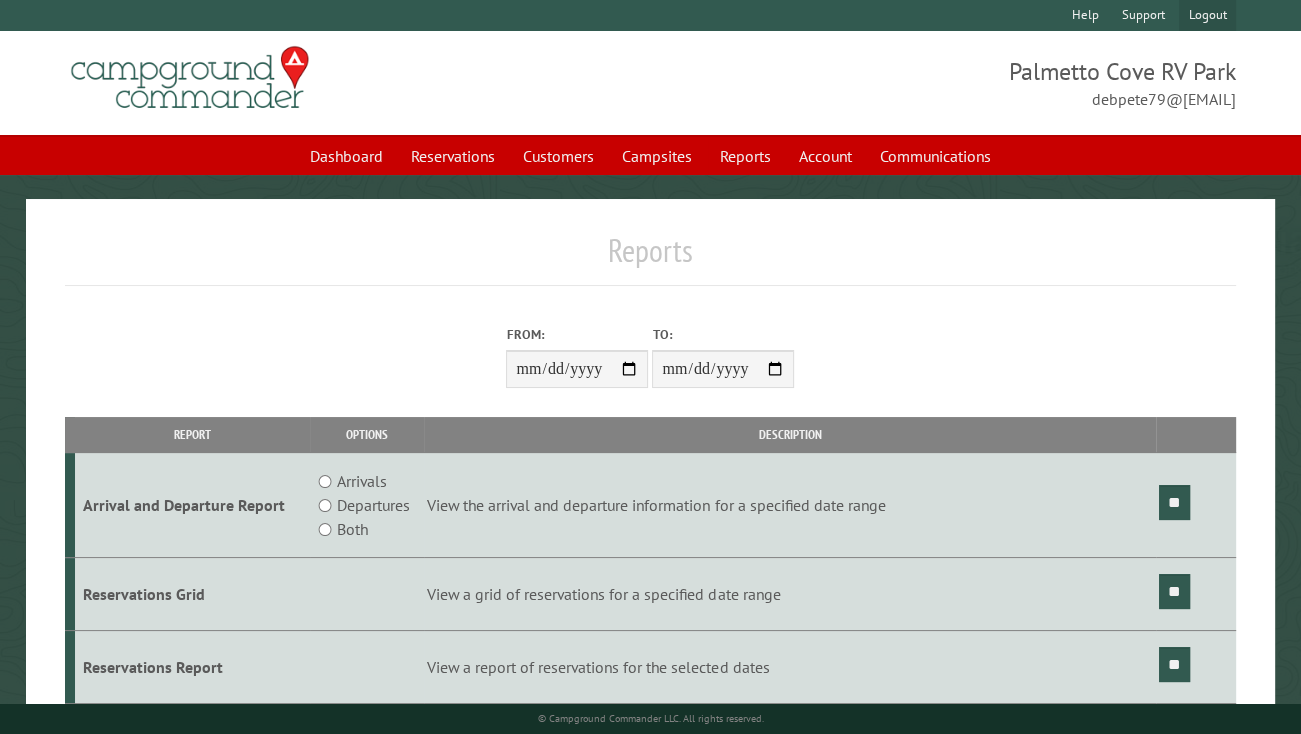 drag, startPoint x: 1202, startPoint y: 20, endPoint x: 1234, endPoint y: 4, distance: 35.77709 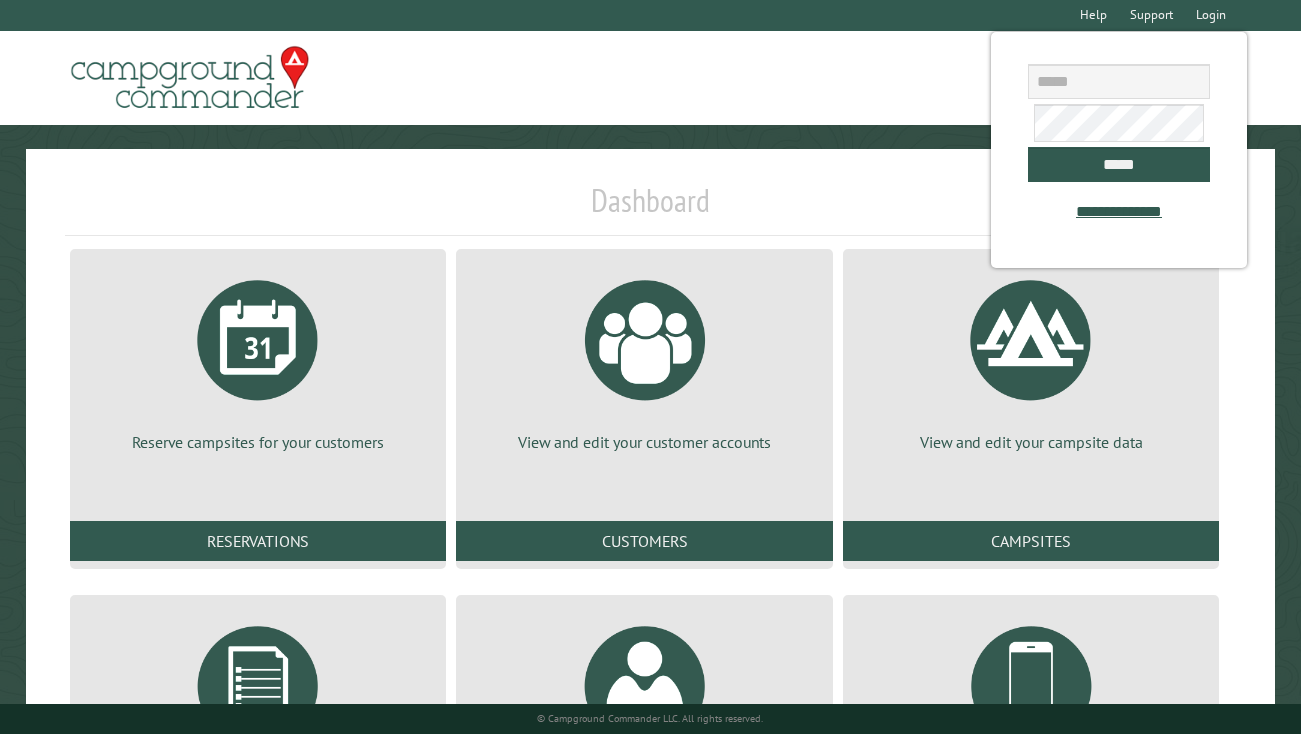 scroll, scrollTop: 0, scrollLeft: 0, axis: both 